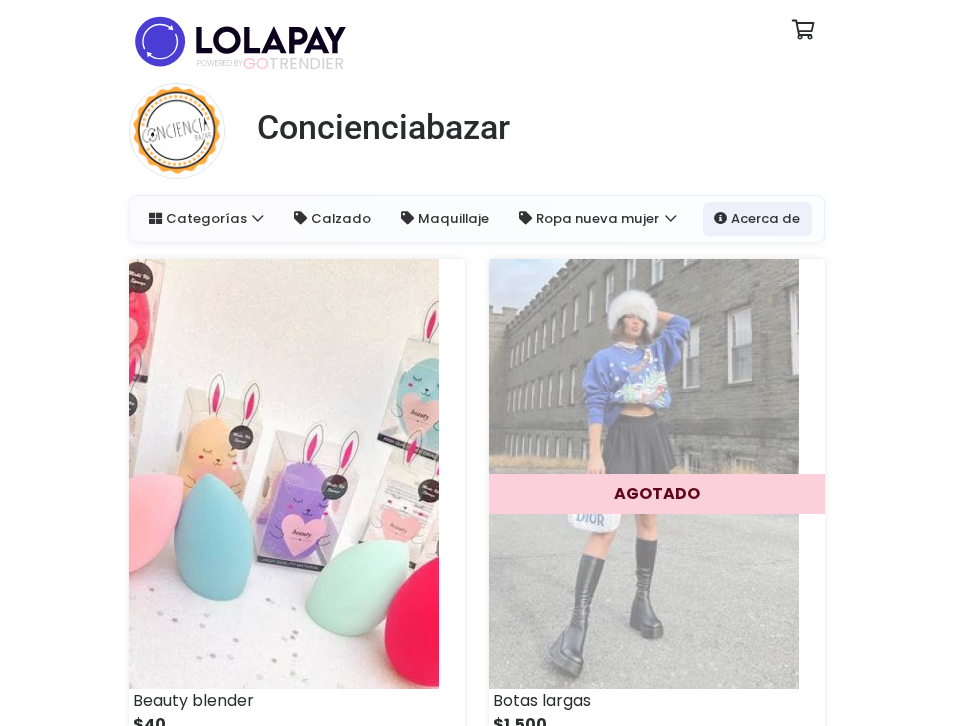 scroll, scrollTop: 0, scrollLeft: 0, axis: both 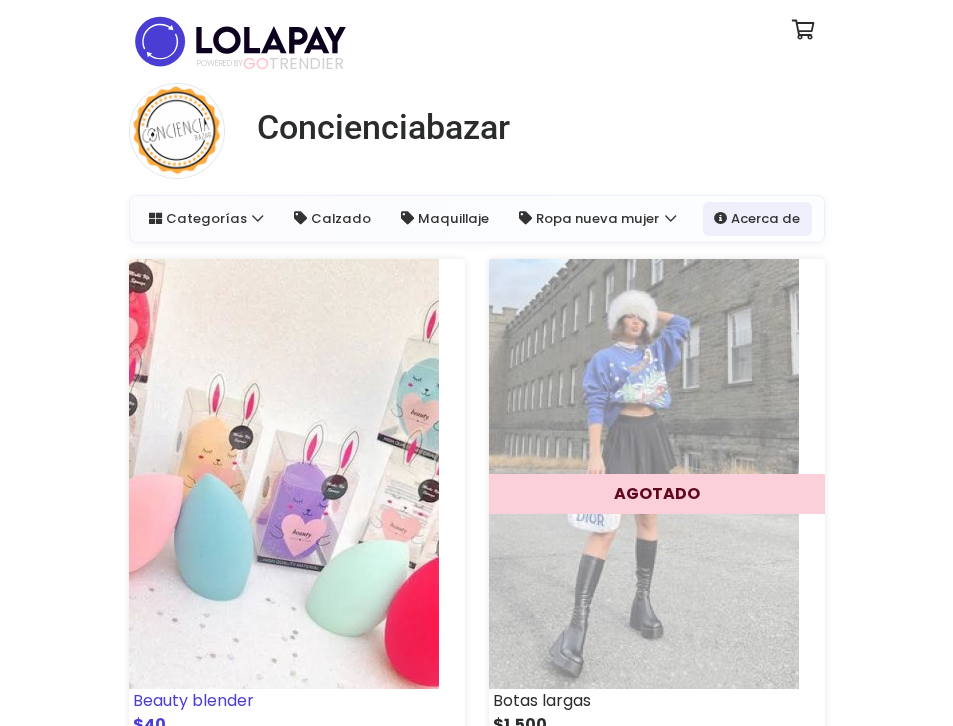 click at bounding box center (284, 474) 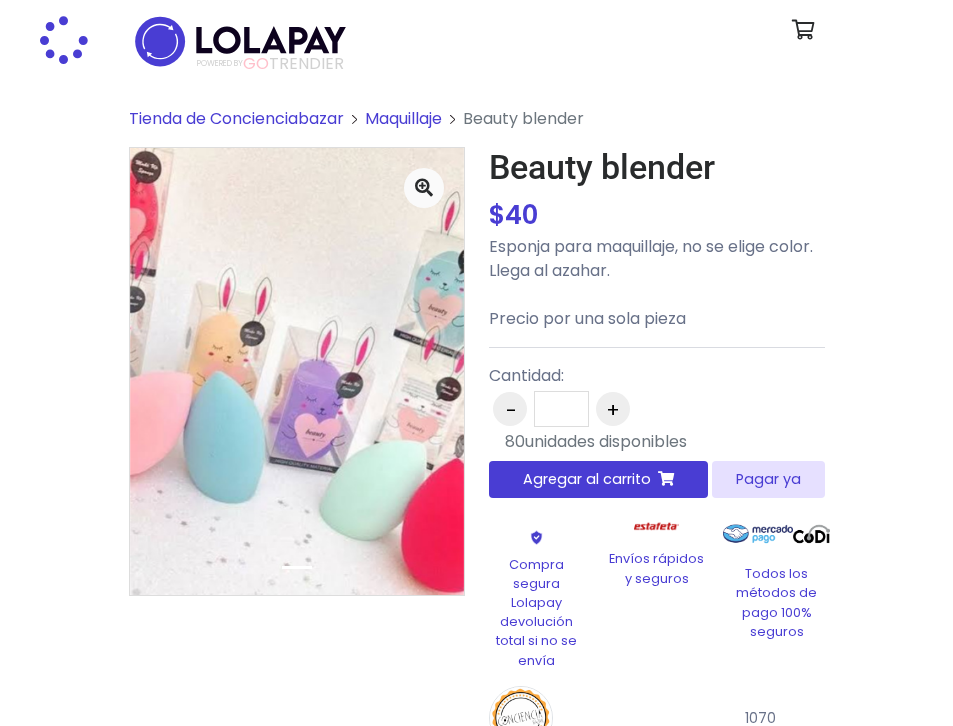 scroll, scrollTop: 0, scrollLeft: 0, axis: both 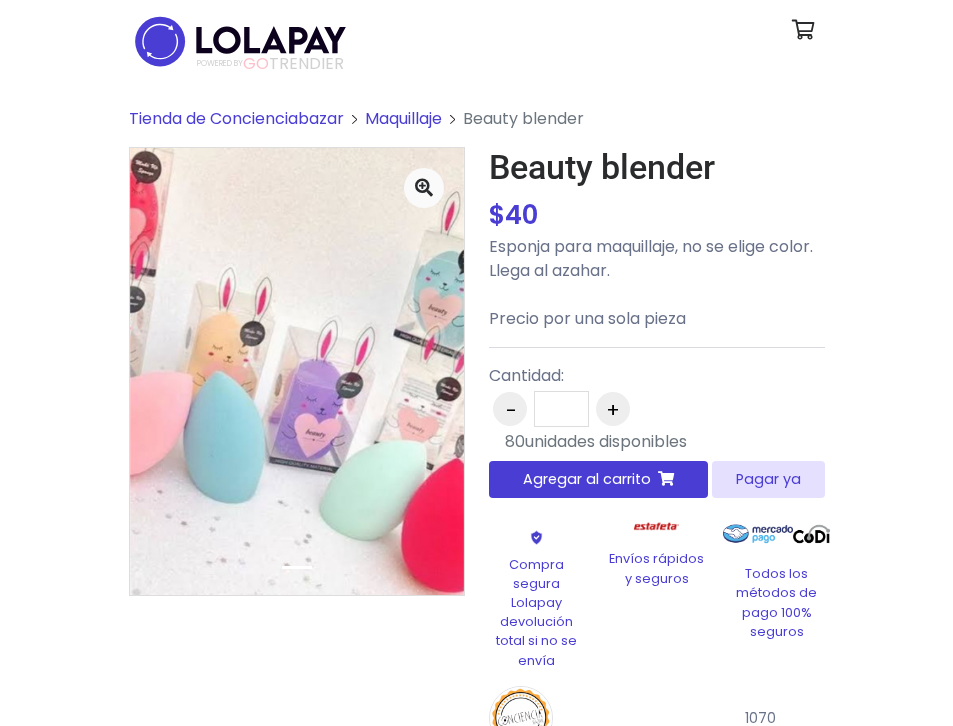 click on "Pagar ya" at bounding box center [768, 479] 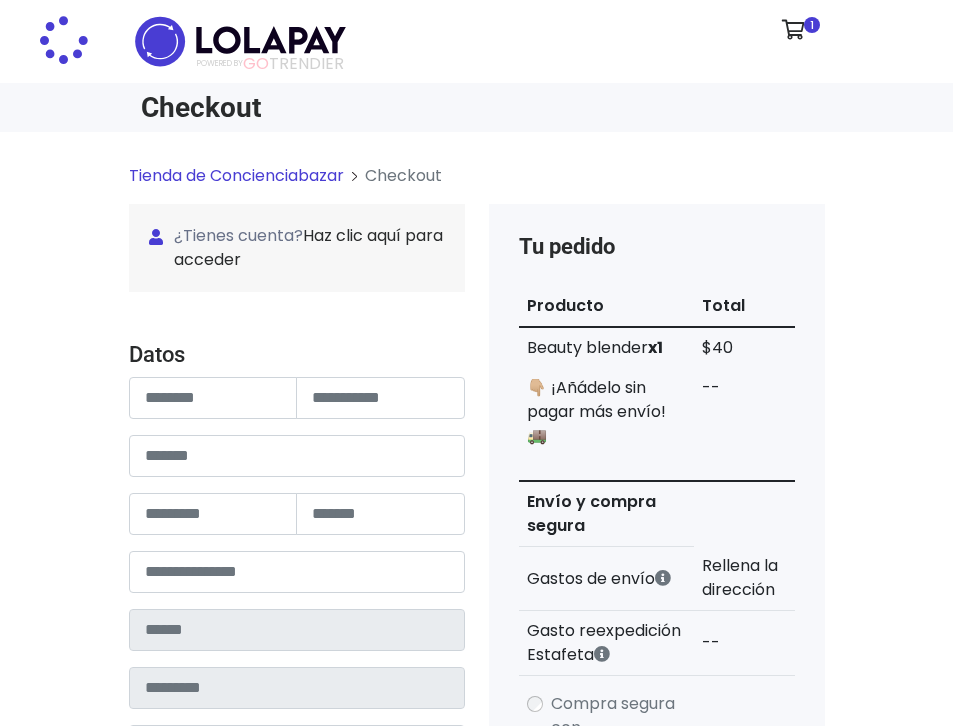 scroll, scrollTop: 0, scrollLeft: 0, axis: both 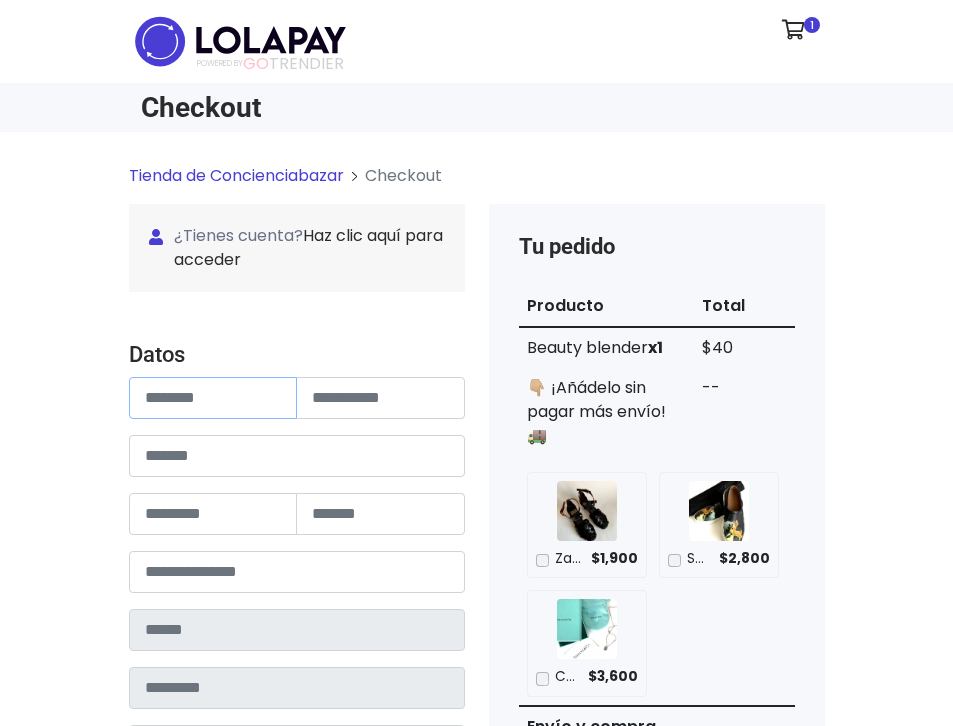 click at bounding box center [213, 398] 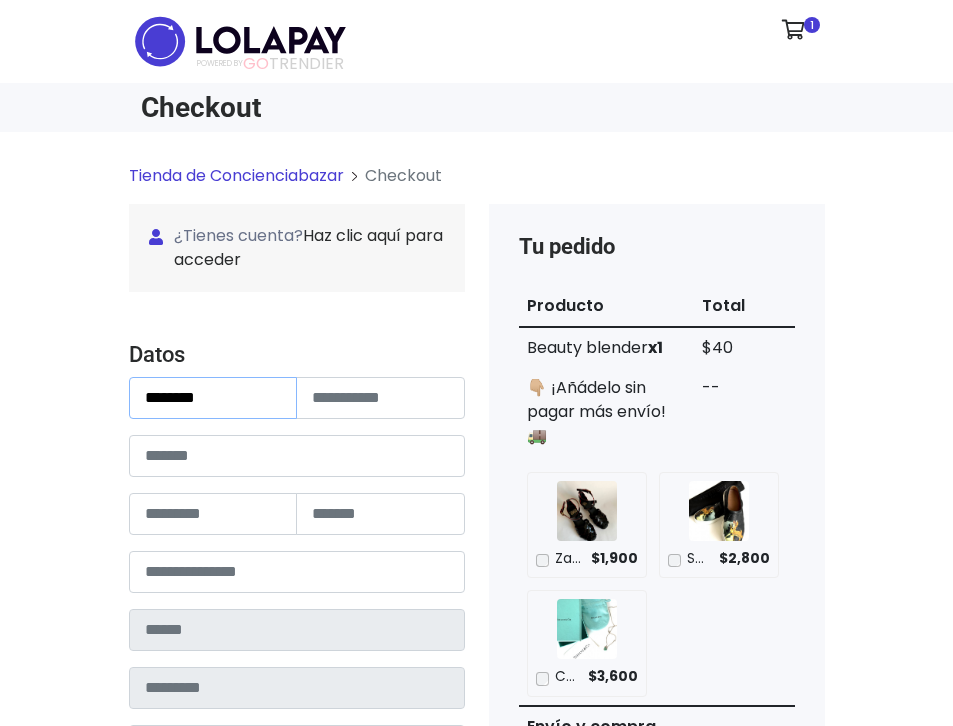 type on "********" 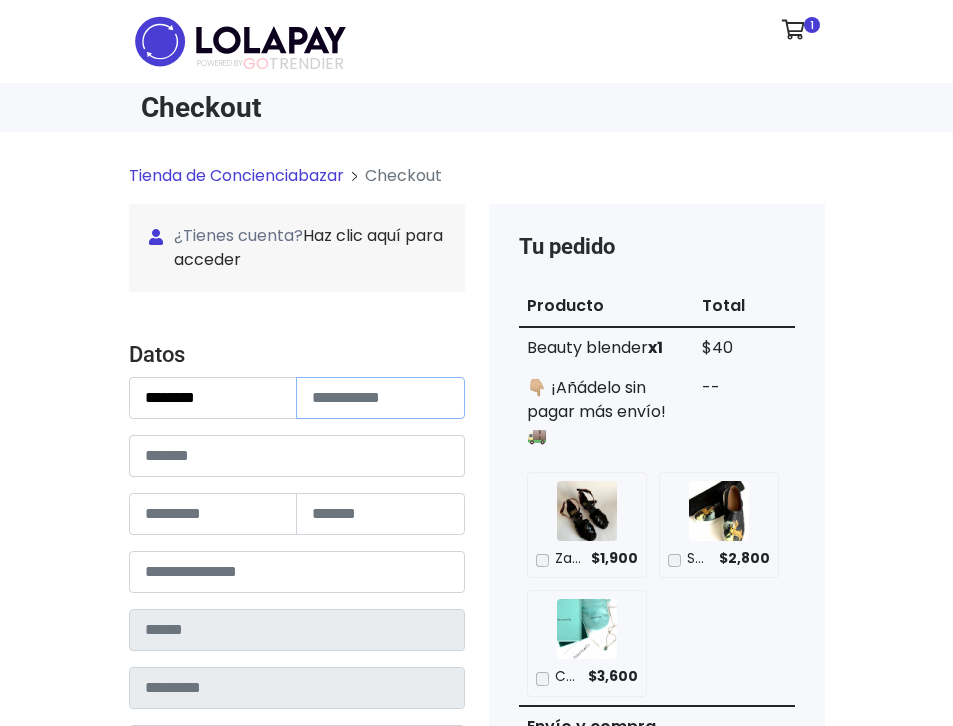 click at bounding box center [380, 398] 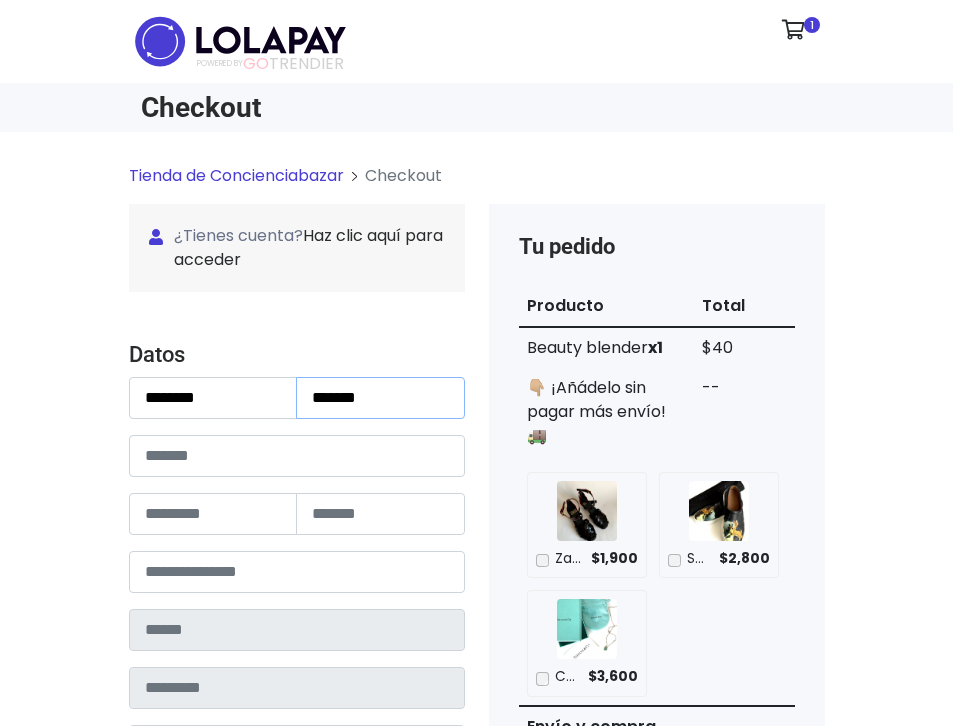 type on "*******" 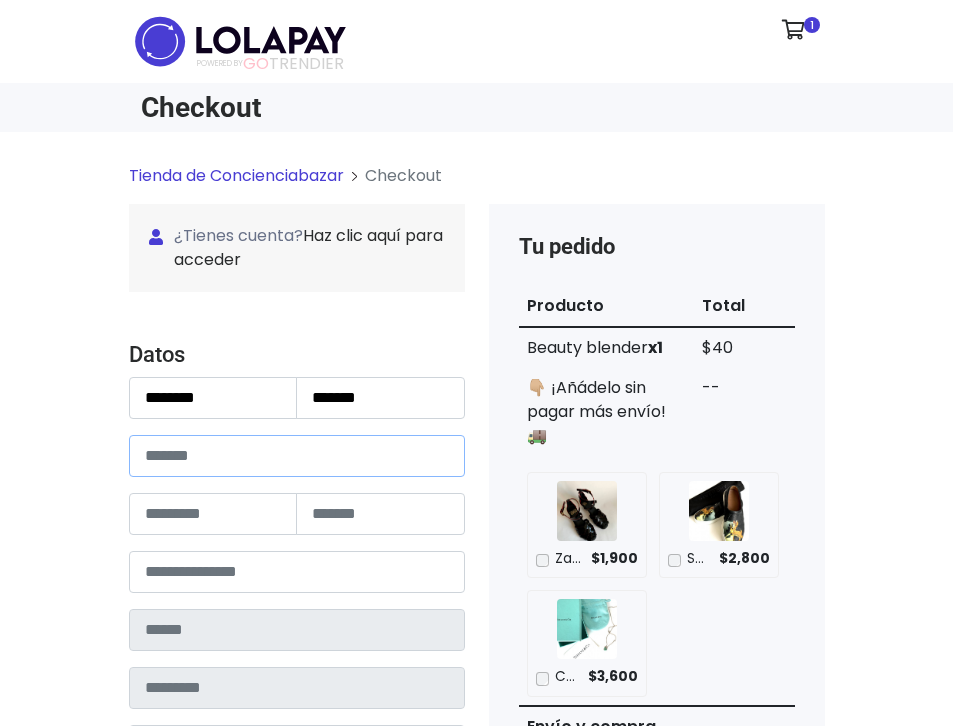 click at bounding box center [297, 456] 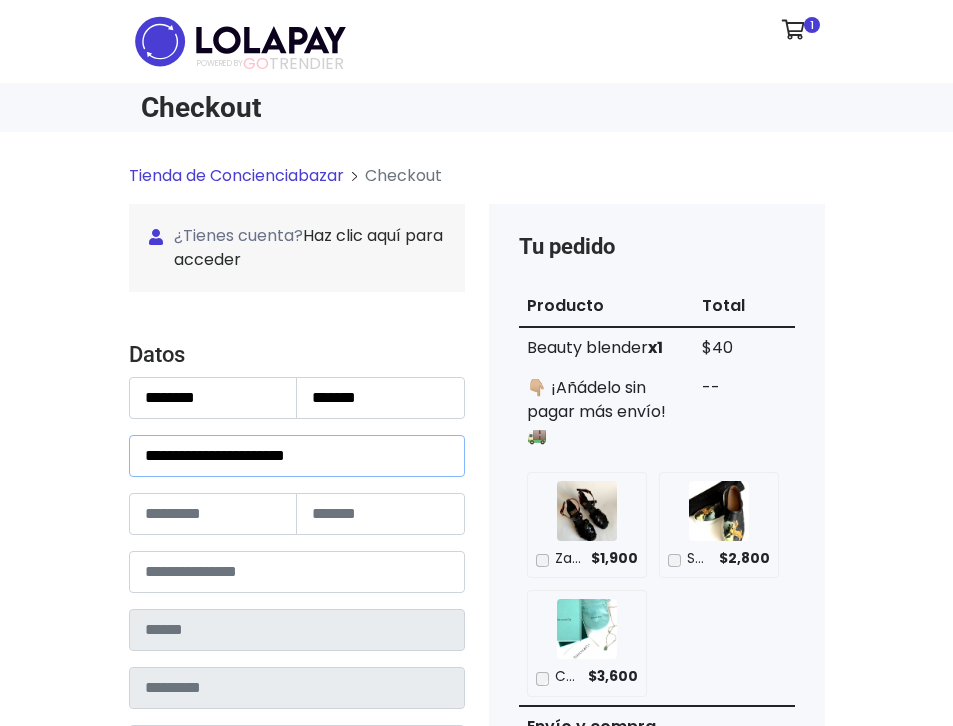 click on "**********" at bounding box center (297, 456) 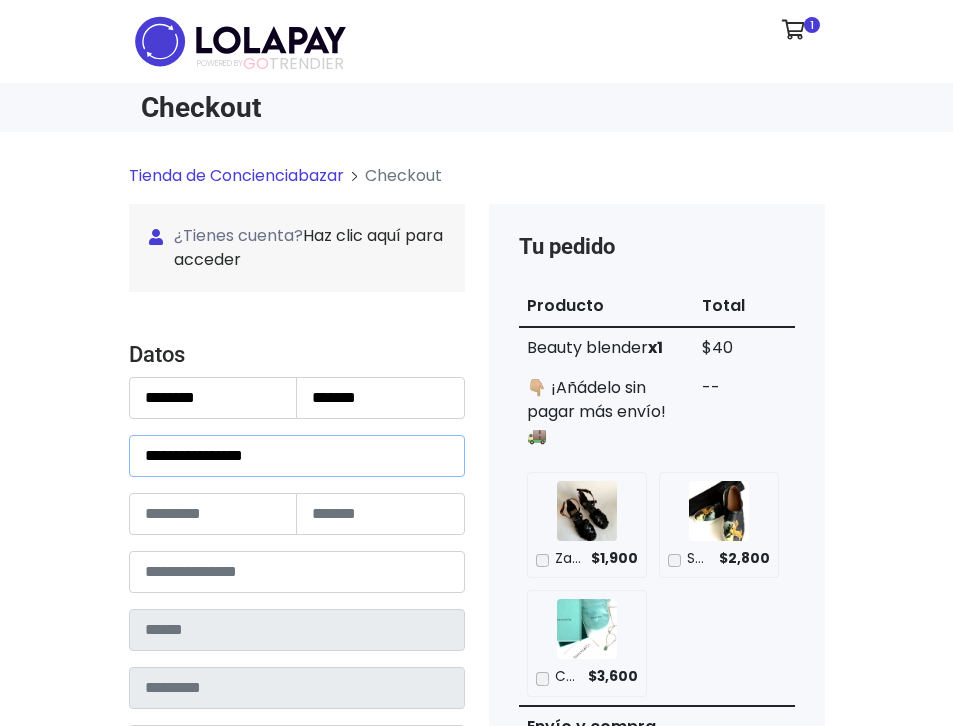 type on "**********" 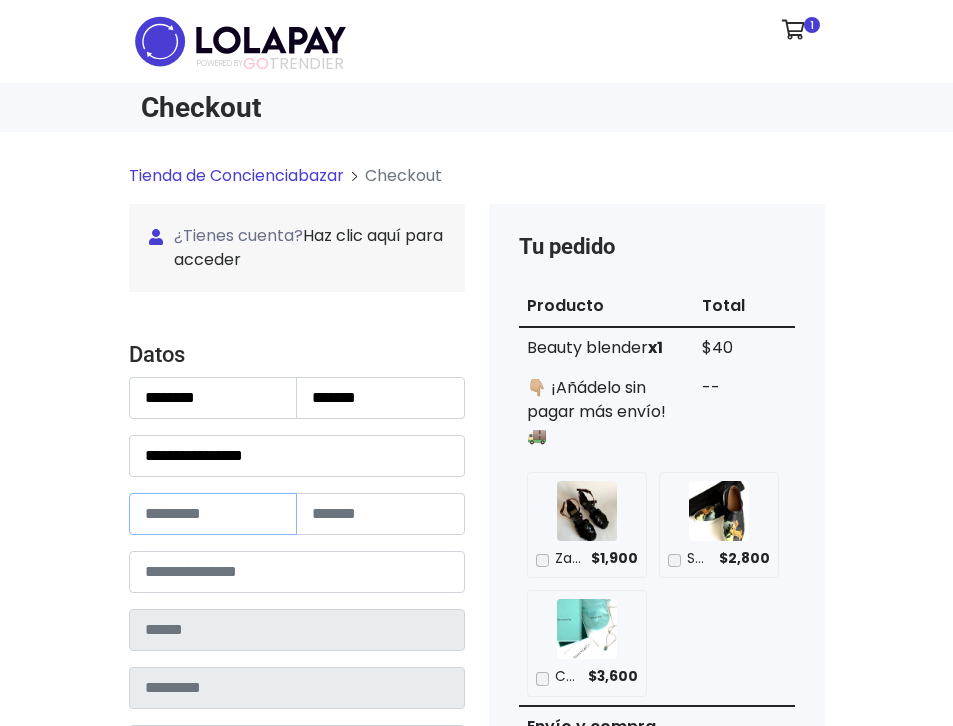 click at bounding box center (213, 514) 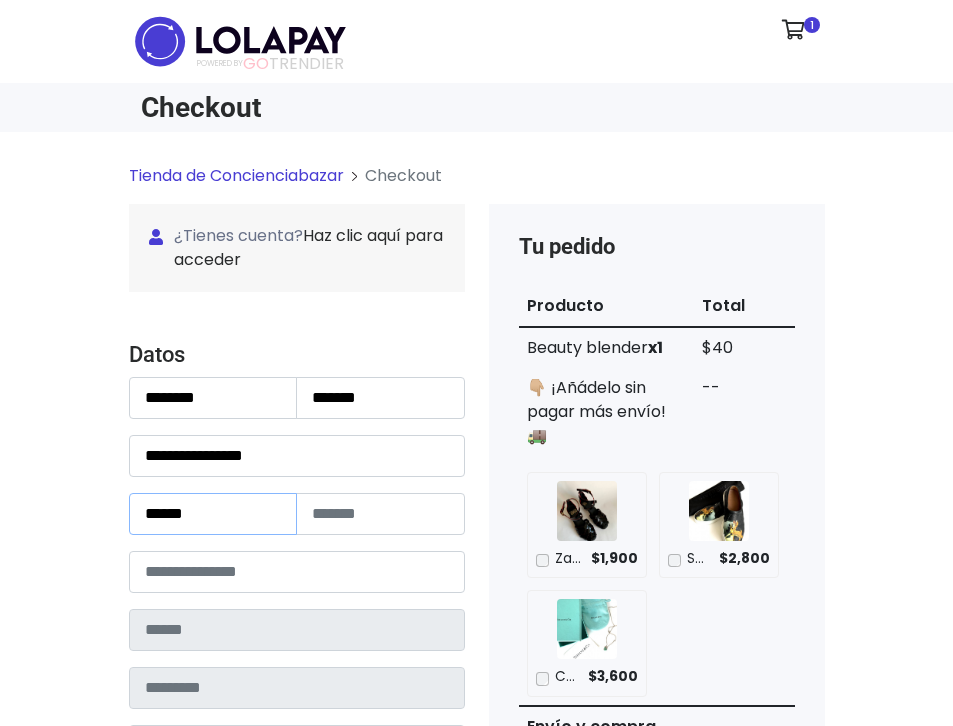 type on "******" 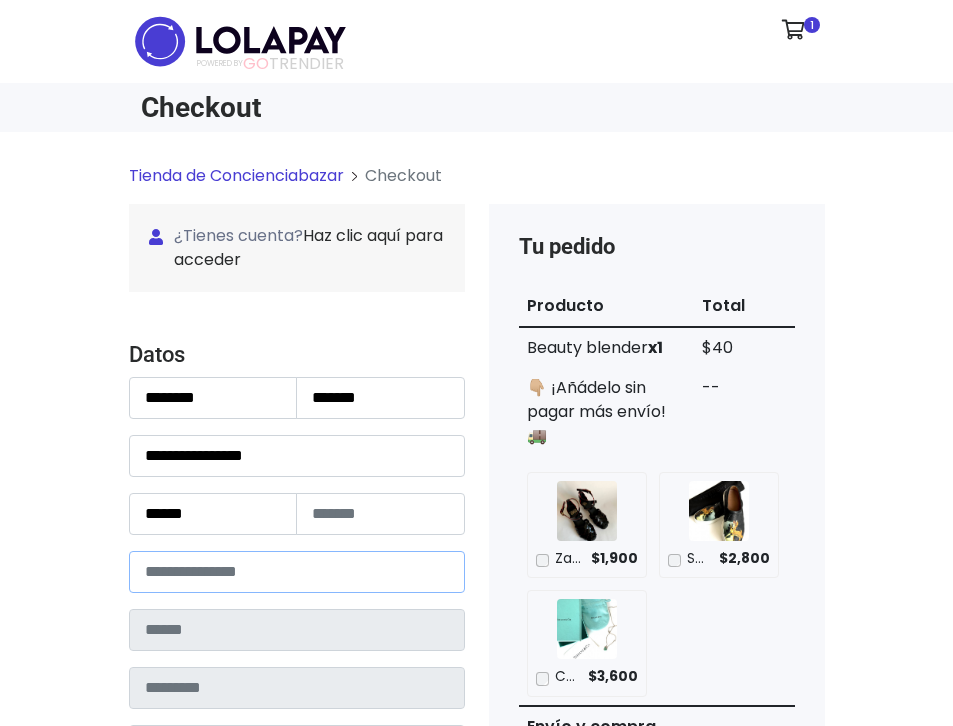 click at bounding box center [297, 572] 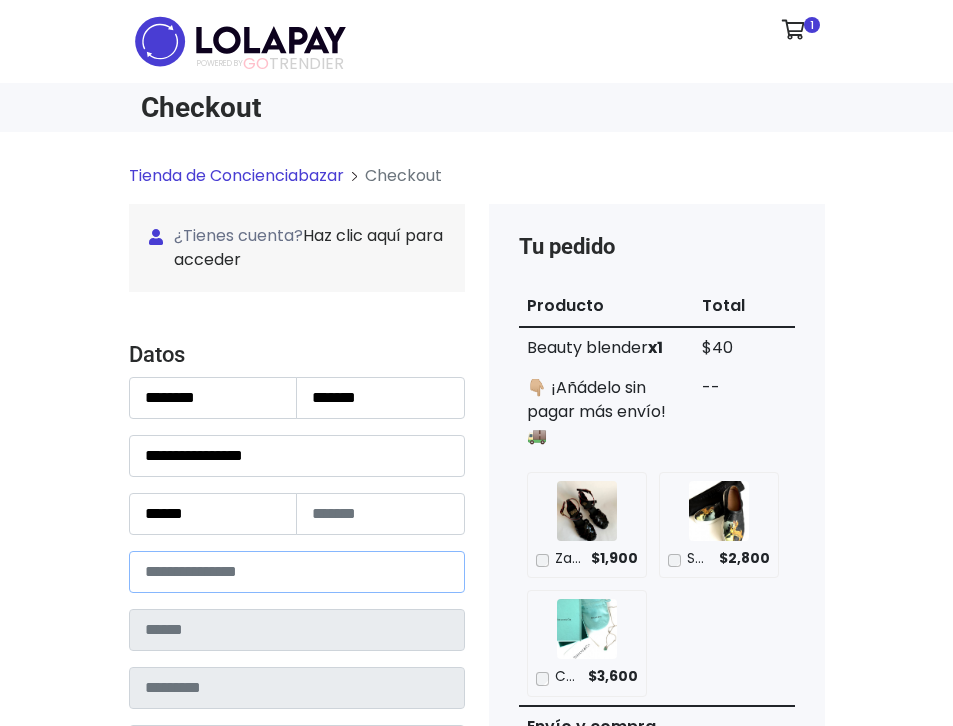type on "*****" 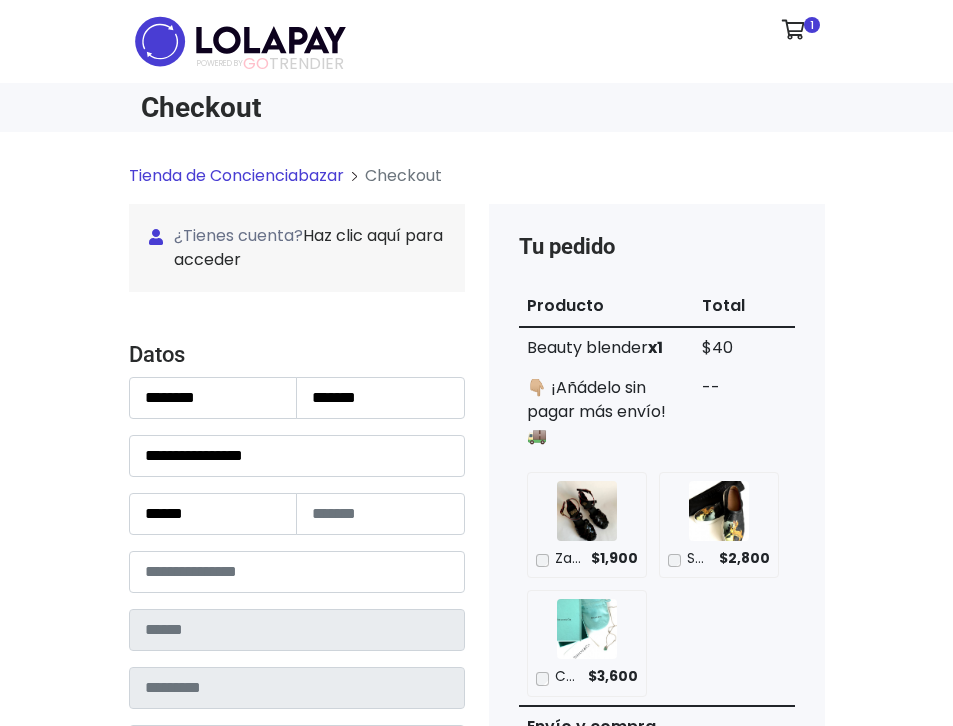 click on "Tienda de Concienciabazar
Checkout
¿Tienes cuenta?
Haz clic aquí para acceder
¿Olvidaste tu contraseña? Entrar" at bounding box center [476, 1122] 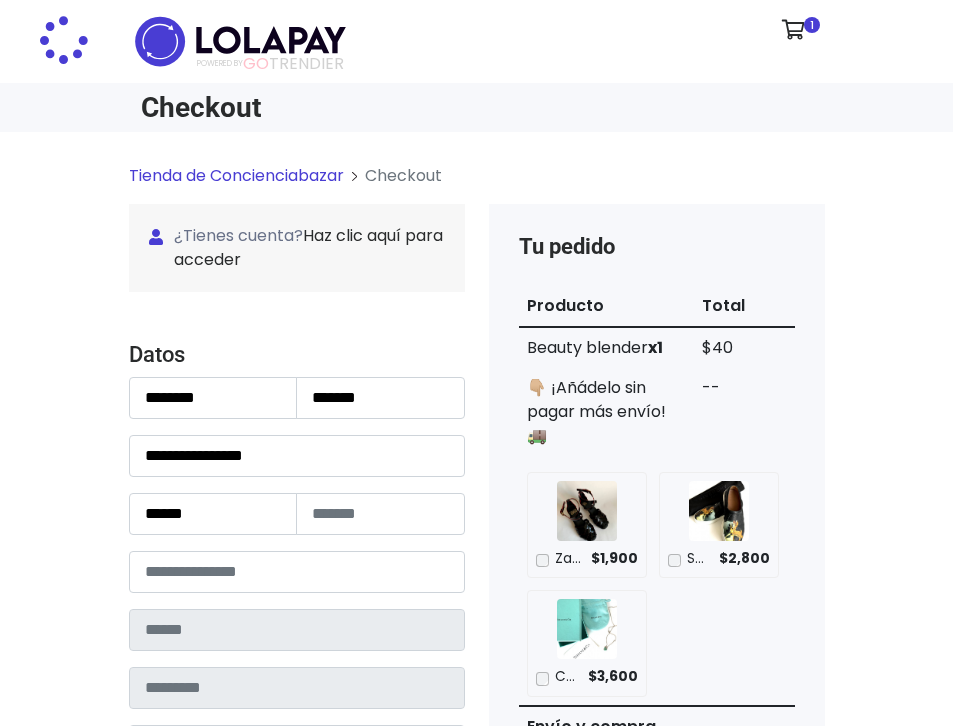 type on "**********" 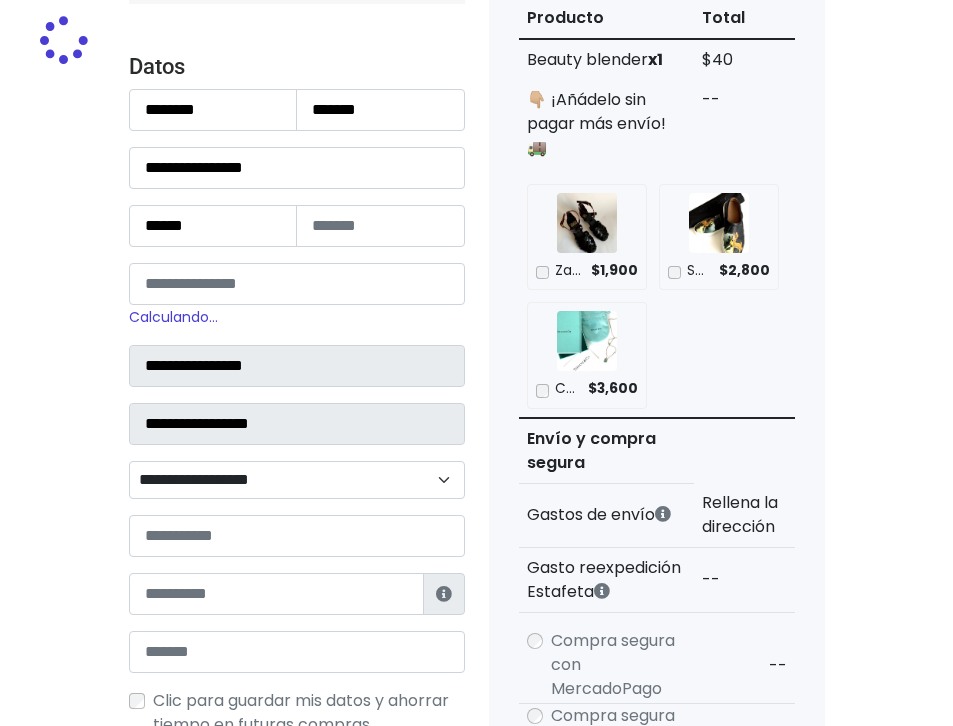 scroll, scrollTop: 299, scrollLeft: 0, axis: vertical 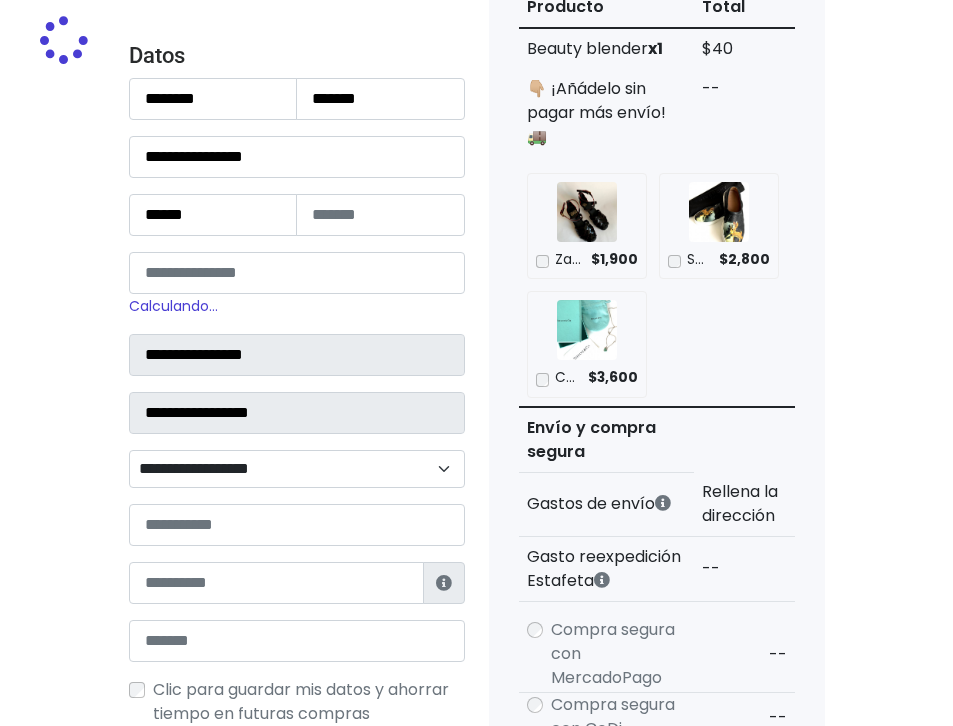 click on "**********" at bounding box center (297, 469) 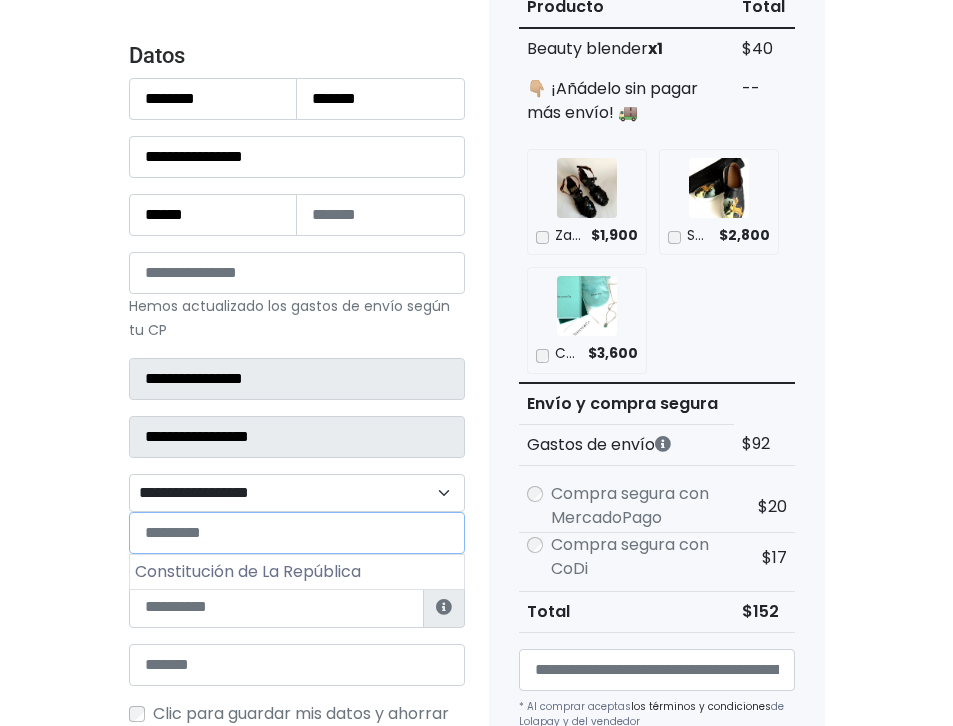 click at bounding box center (297, 533) 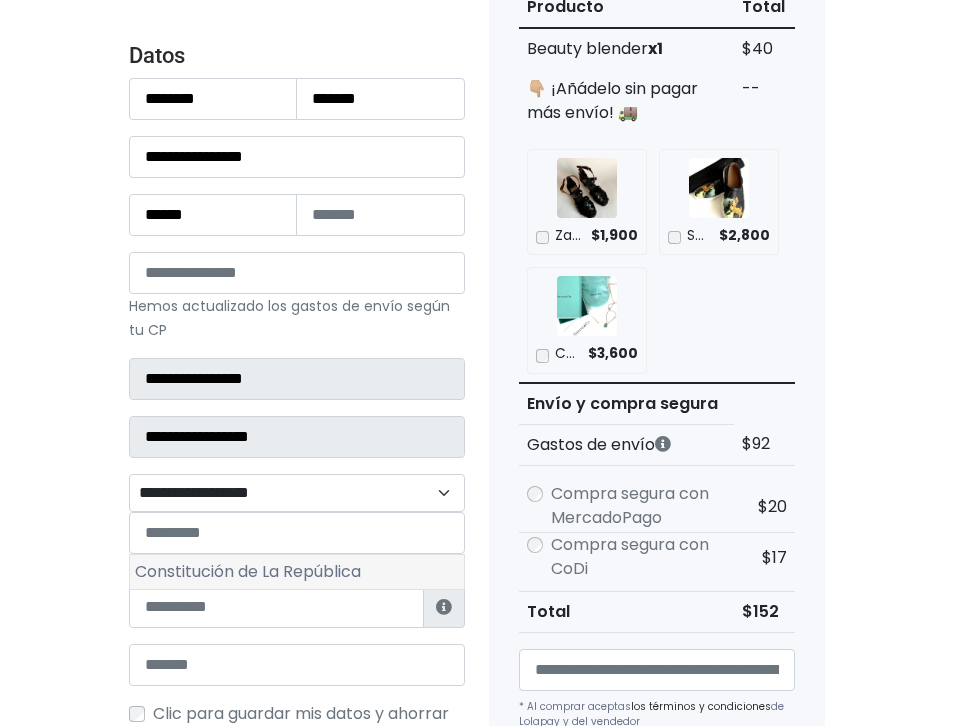 click on "Constitución de La República" at bounding box center [297, 572] 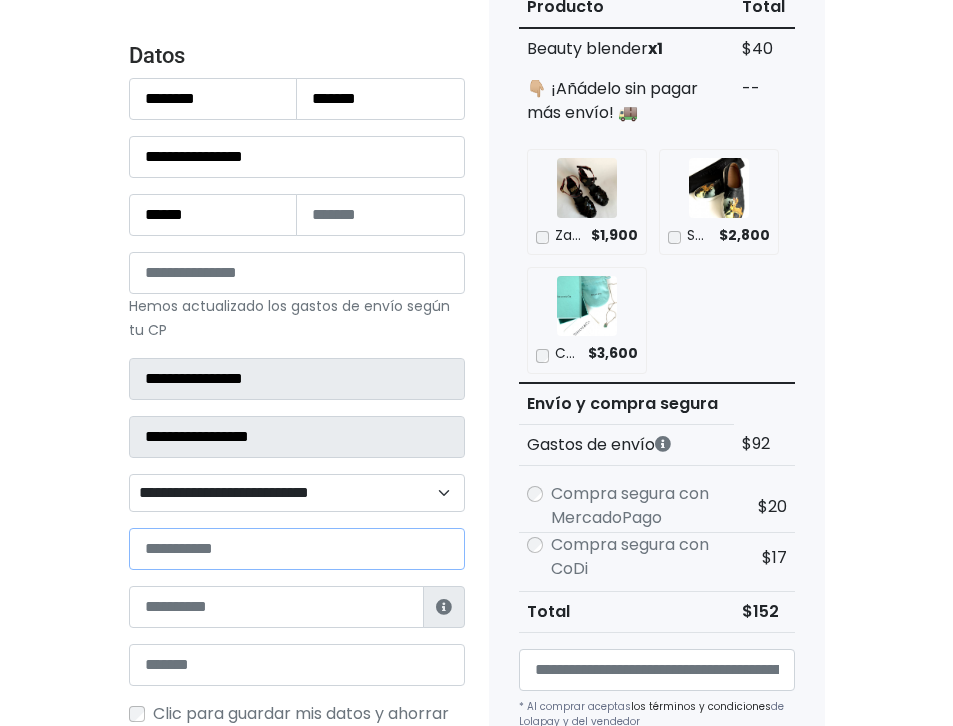 click at bounding box center (297, 549) 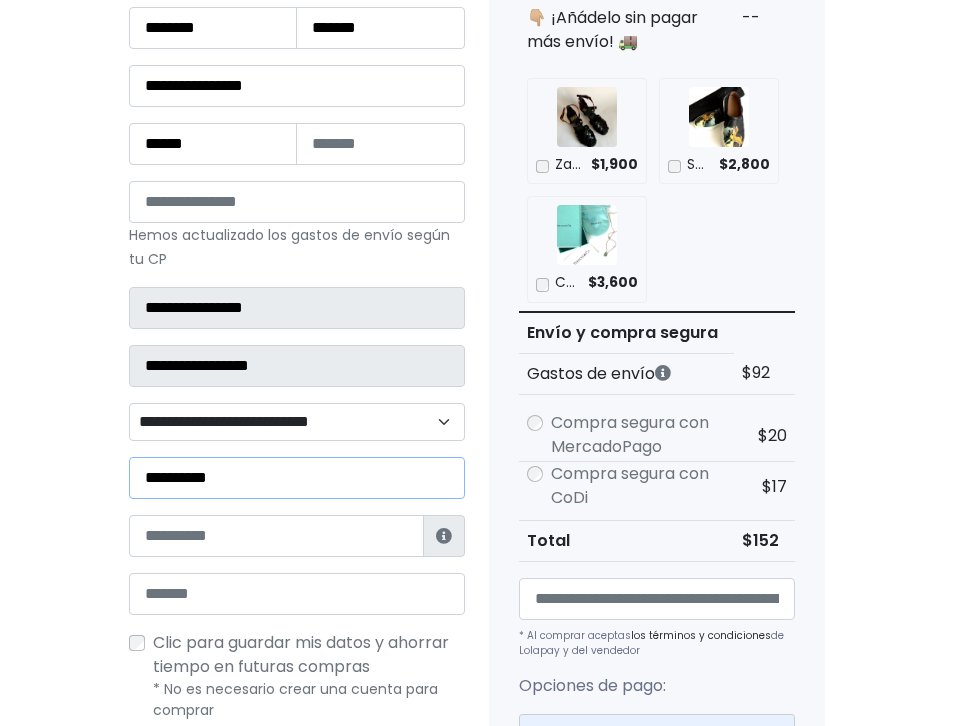 scroll, scrollTop: 400, scrollLeft: 0, axis: vertical 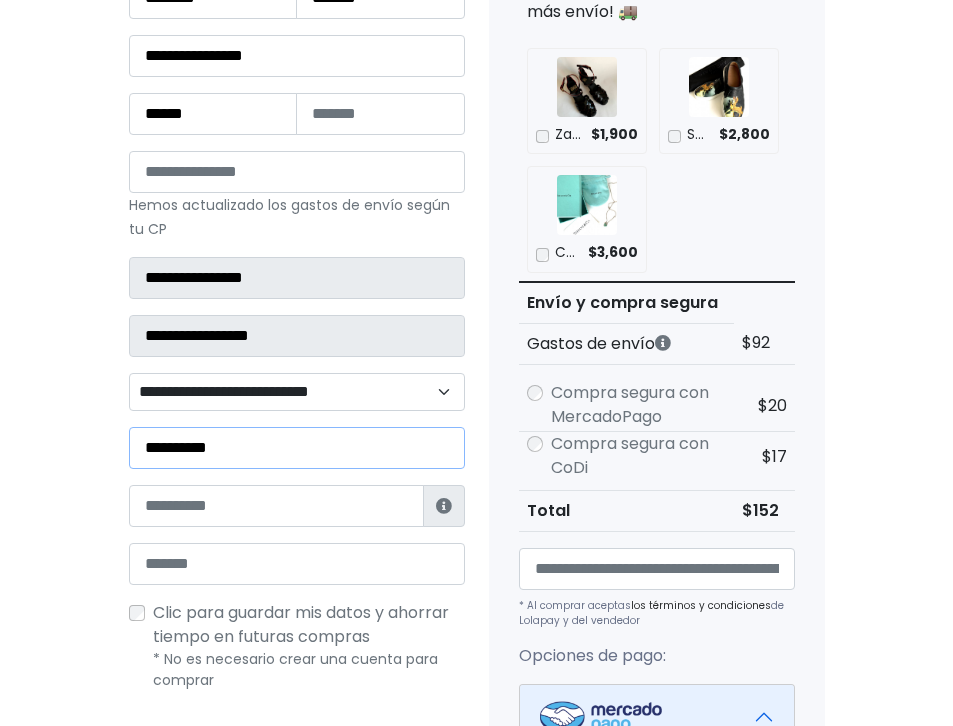 type on "**********" 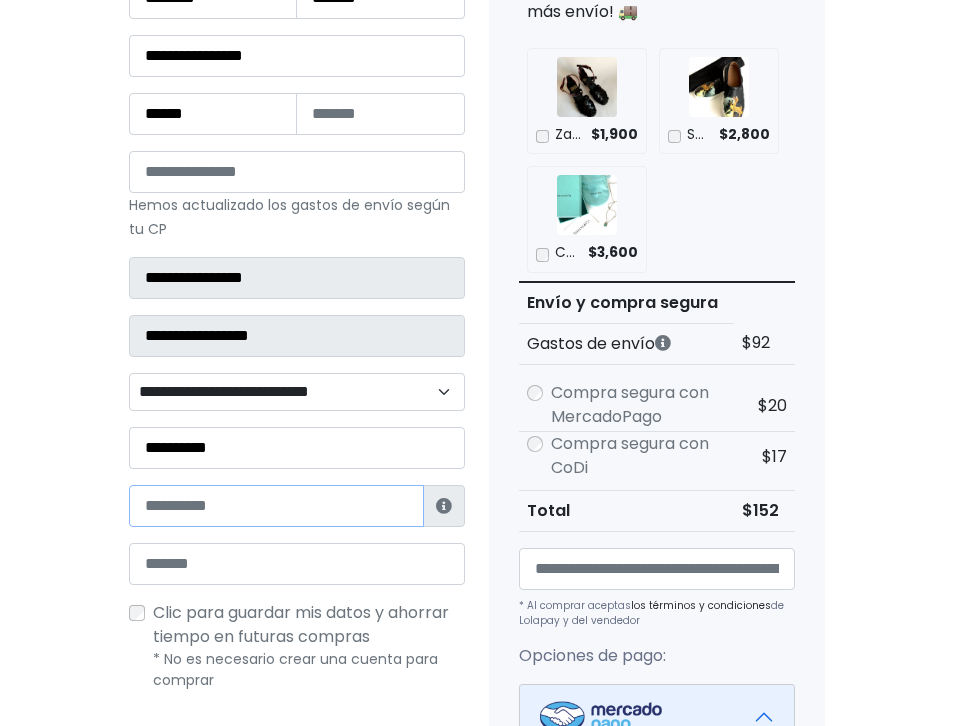 click at bounding box center (276, 506) 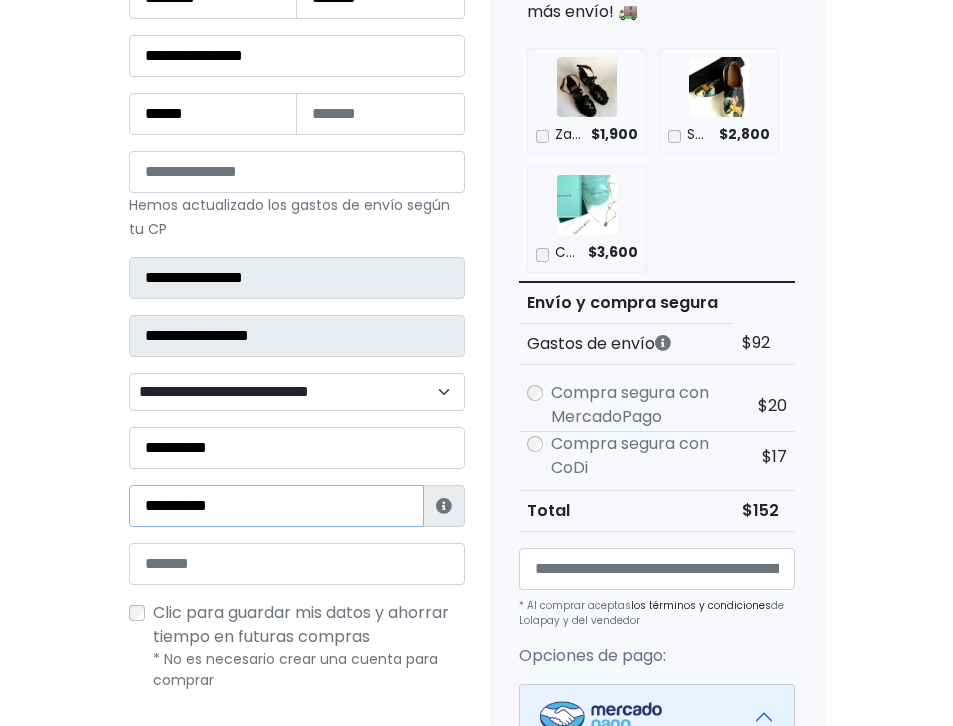 type on "**********" 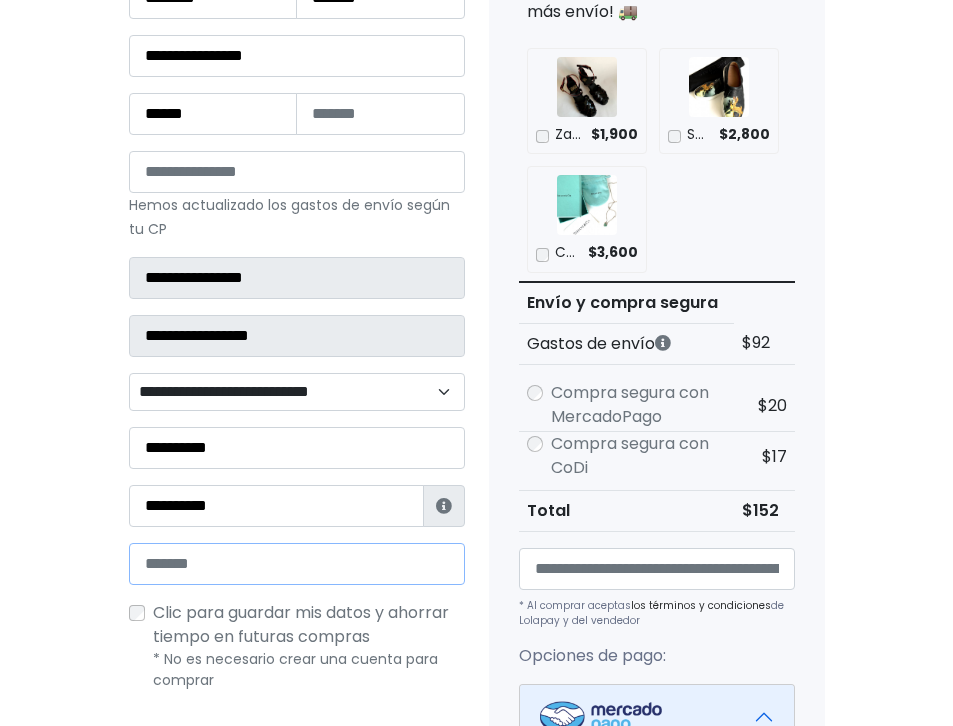 click at bounding box center [297, 564] 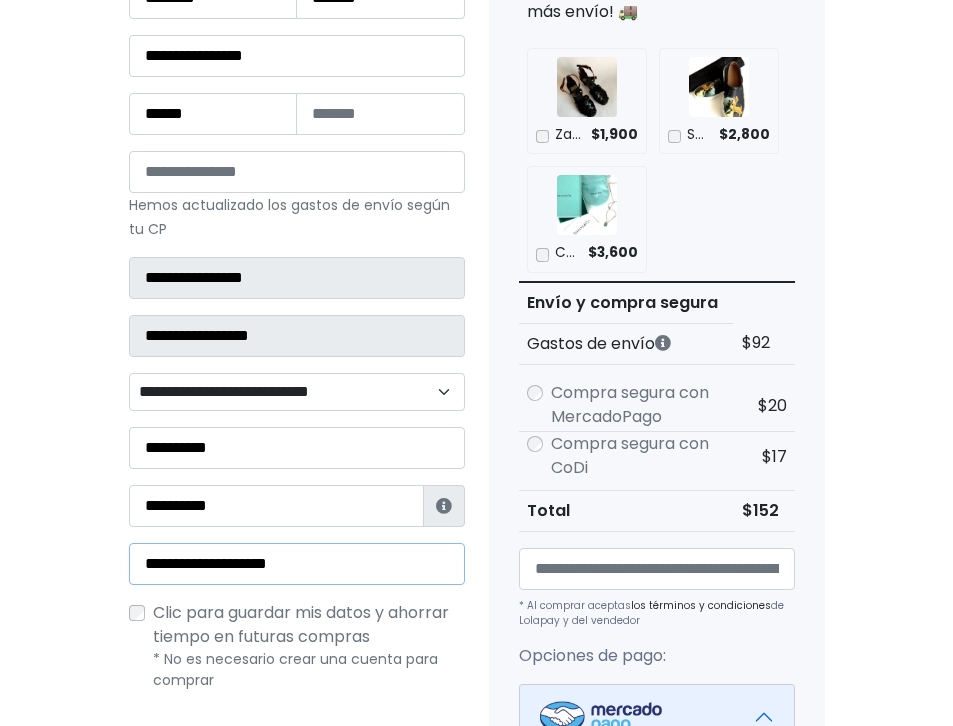 type on "**********" 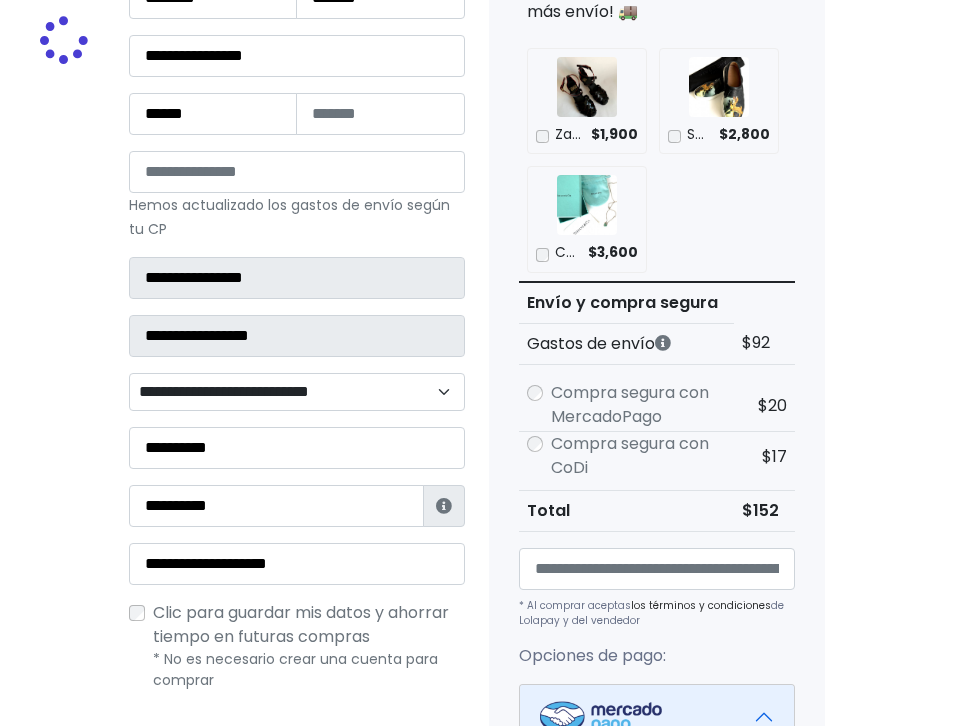 click on "Tienda de Concienciabazar
Checkout
¿Tienes cuenta?
Haz clic aquí para acceder
¿Olvidaste tu contraseña? Entrar" at bounding box center [476, 642] 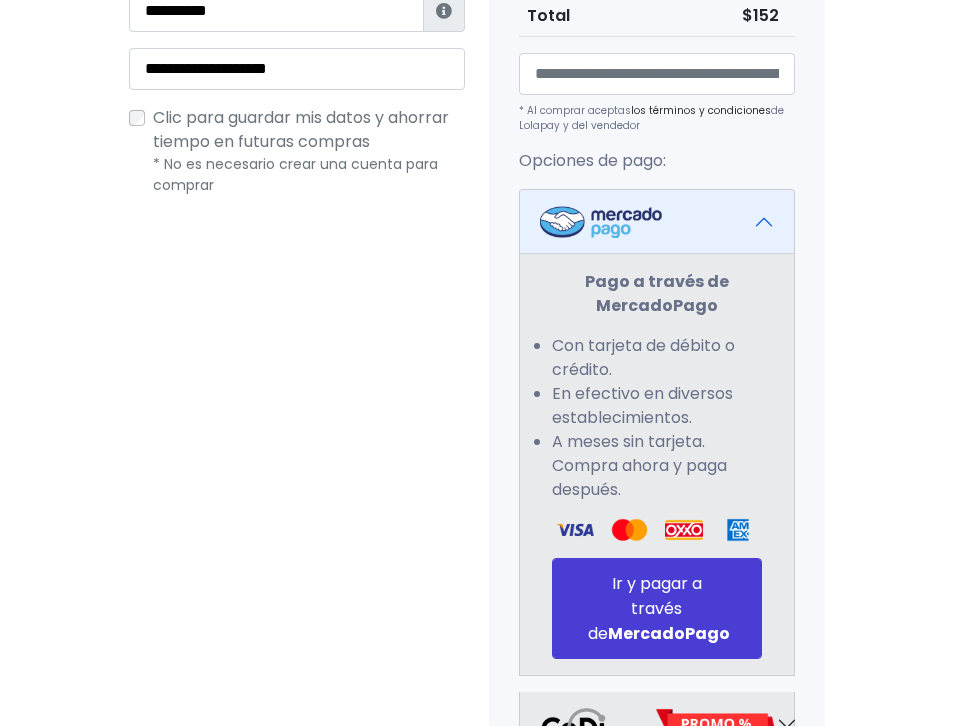 scroll, scrollTop: 935, scrollLeft: 0, axis: vertical 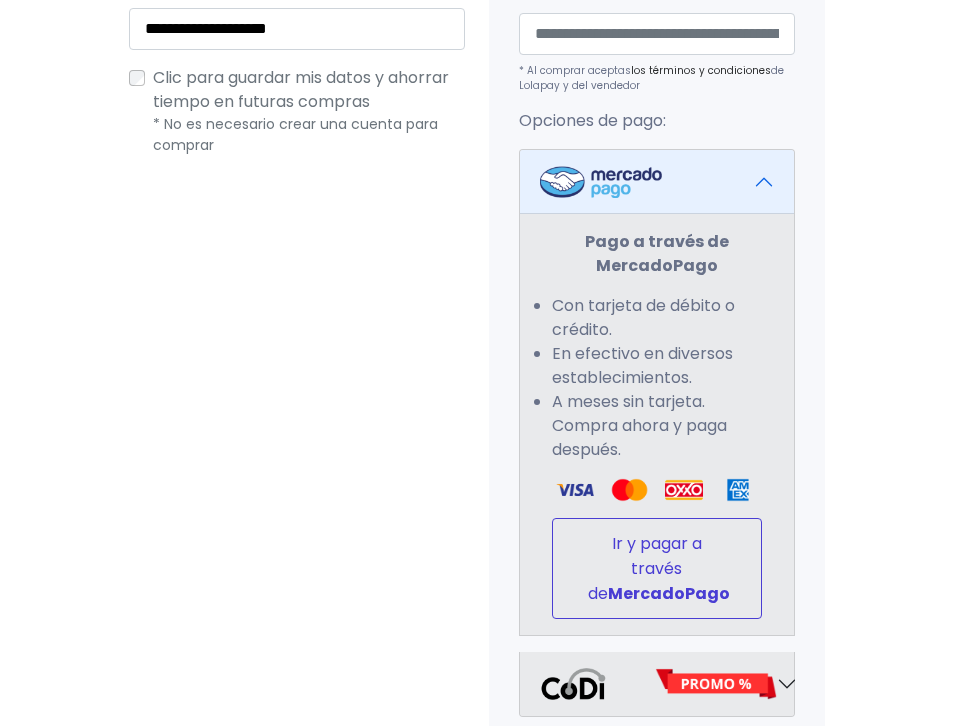 click on "Ir y pagar a través de  MercadoPago" at bounding box center [657, 568] 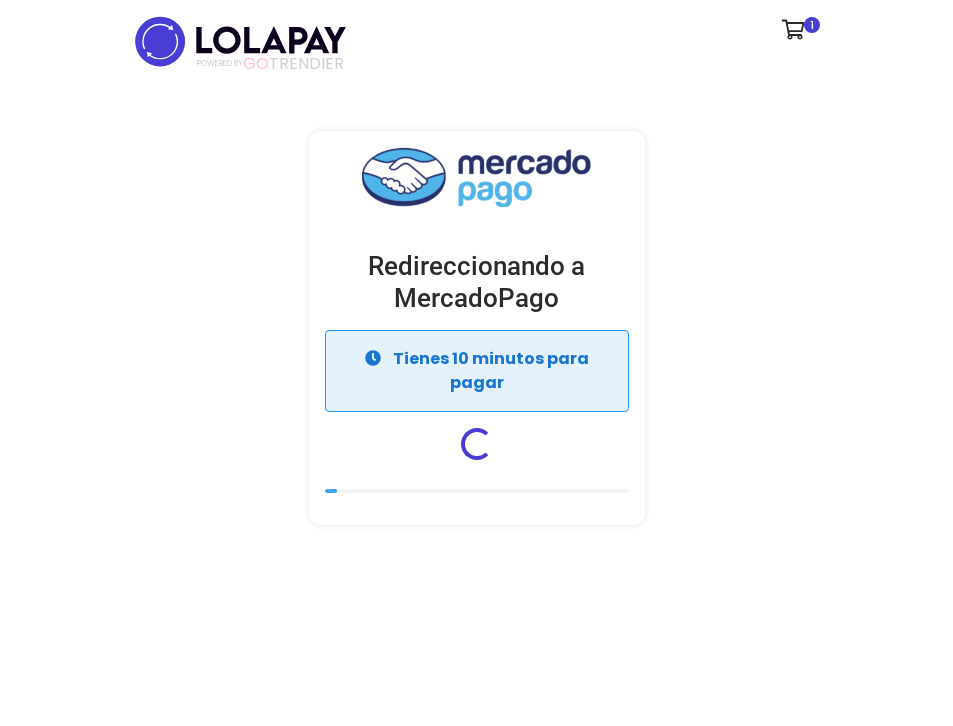 scroll, scrollTop: 0, scrollLeft: 0, axis: both 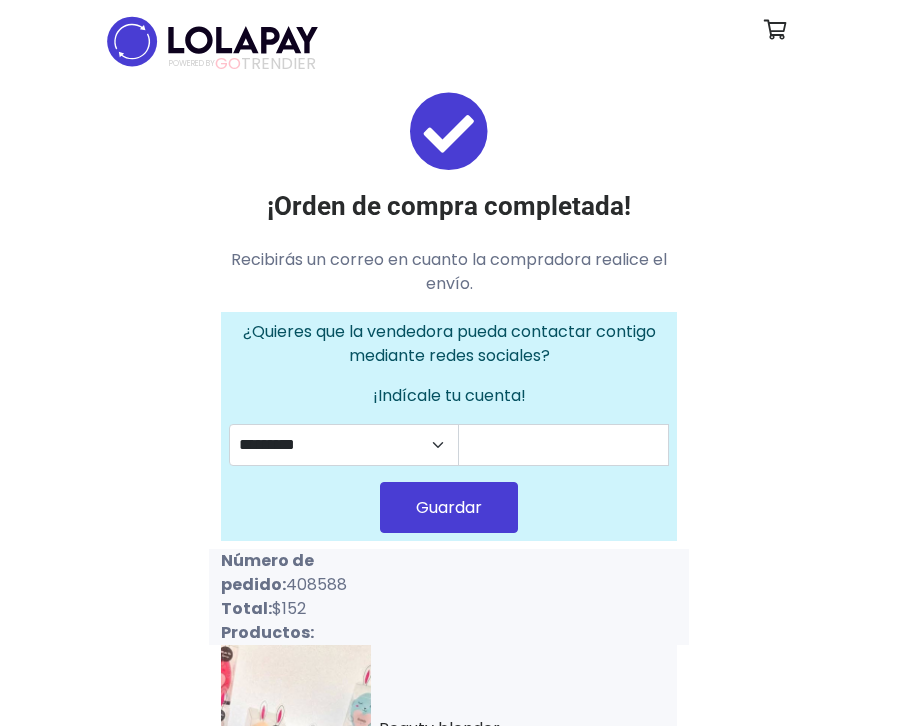 click on "¡Orden de compra completada!
Recibirás un correo en cuanto la compradora realice el envío.
¿Quieres que la vendedora pueda contactar contigo mediante redes sociales?
¡Indícale tu cuenta!
[USERNAME]
[USERNAME]
Guardar
Número de pedido:  [ORDER_ID]
Total:  $152
Productos:
Beauty blender
Cantidad: 1
¿Has visto qué fácil ha sido?
¡Empezar a vender!" at bounding box center [449, 577] 